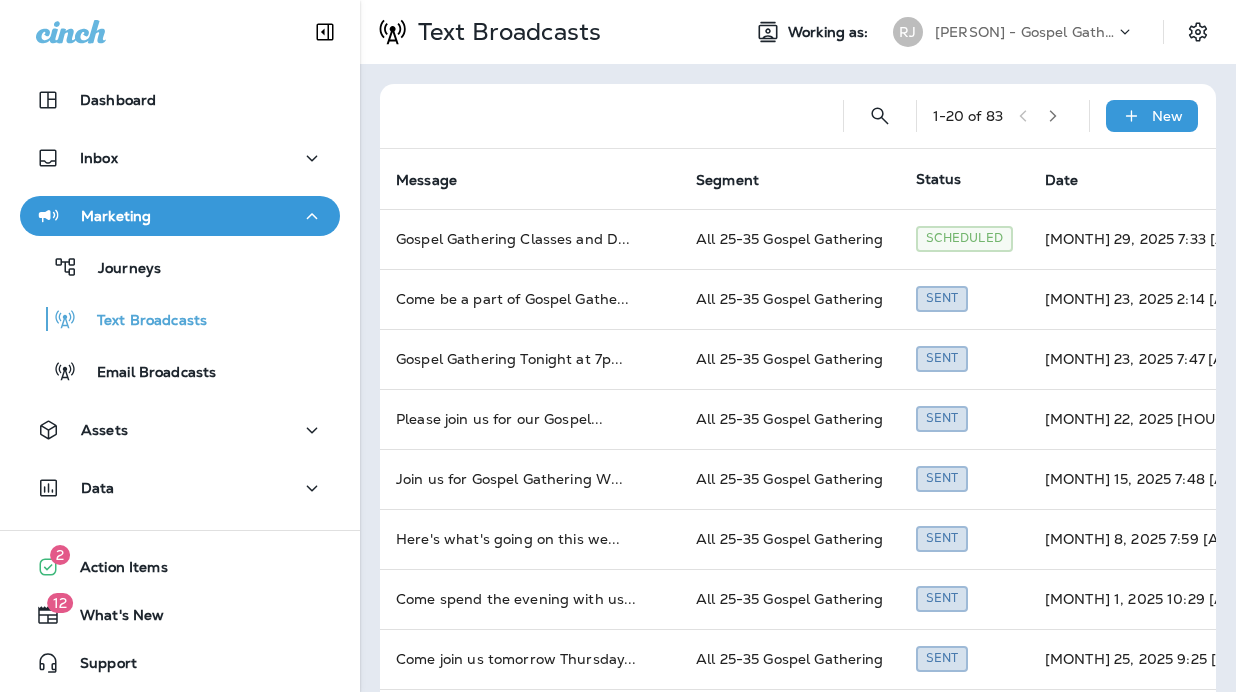 scroll, scrollTop: 0, scrollLeft: 0, axis: both 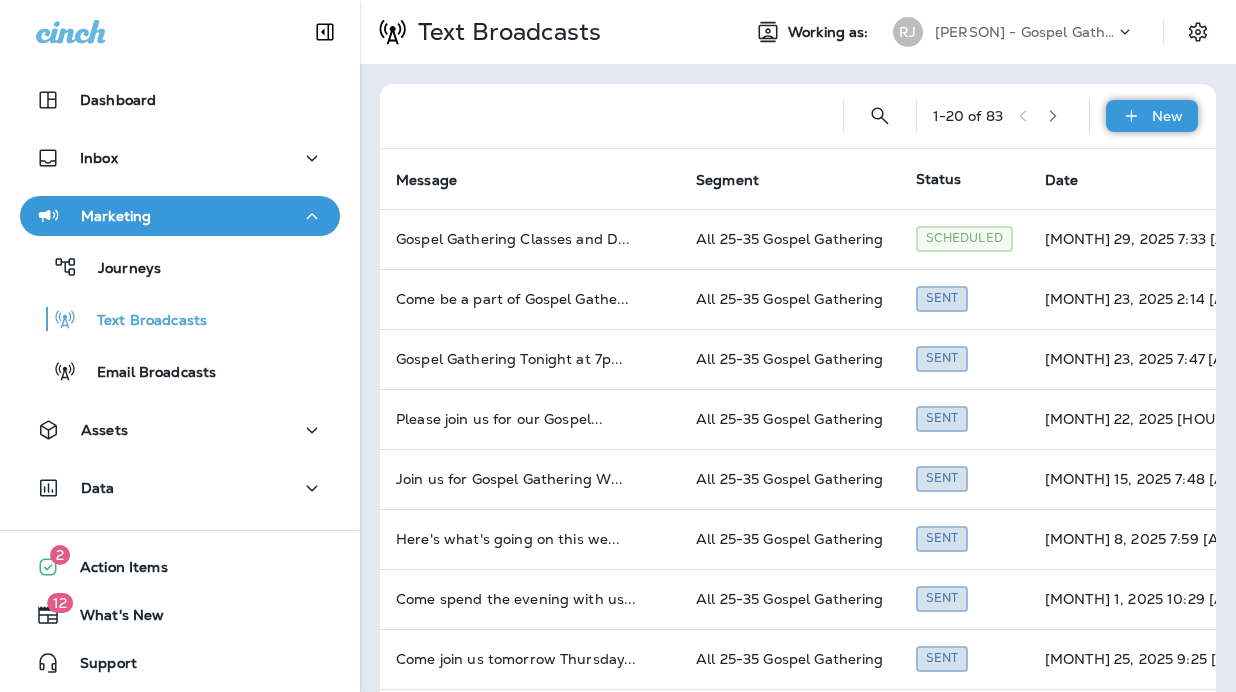 click on "New" at bounding box center (1167, 116) 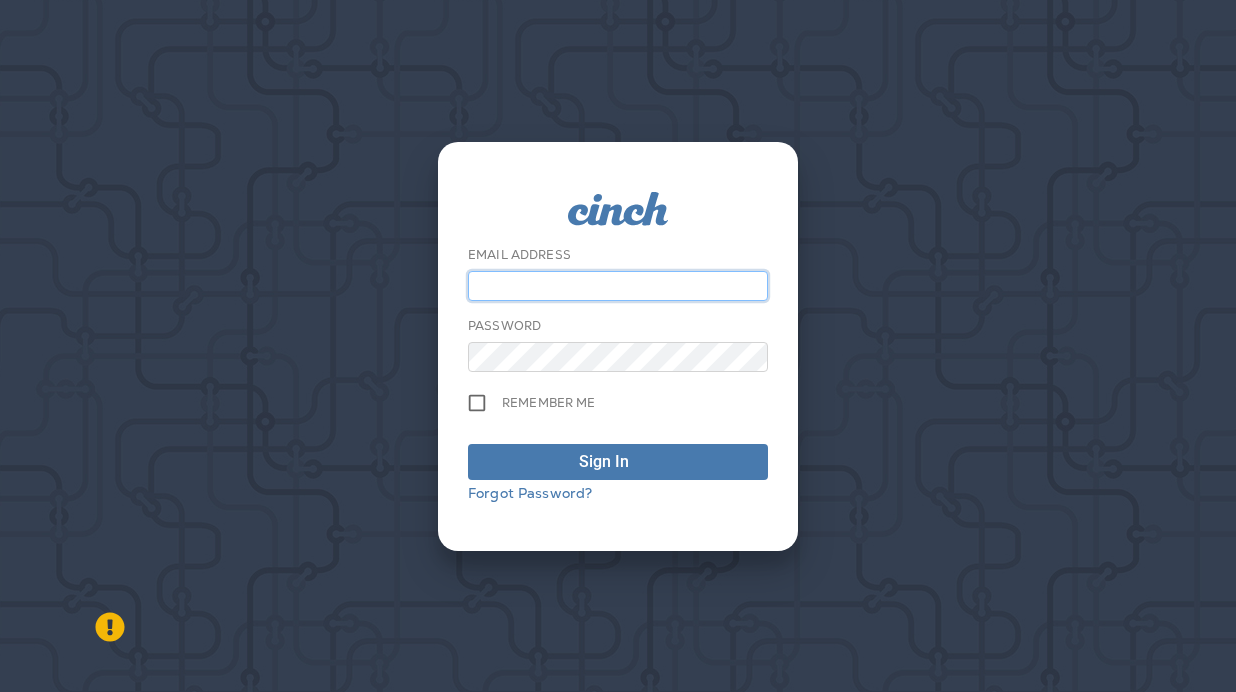 type on "**********" 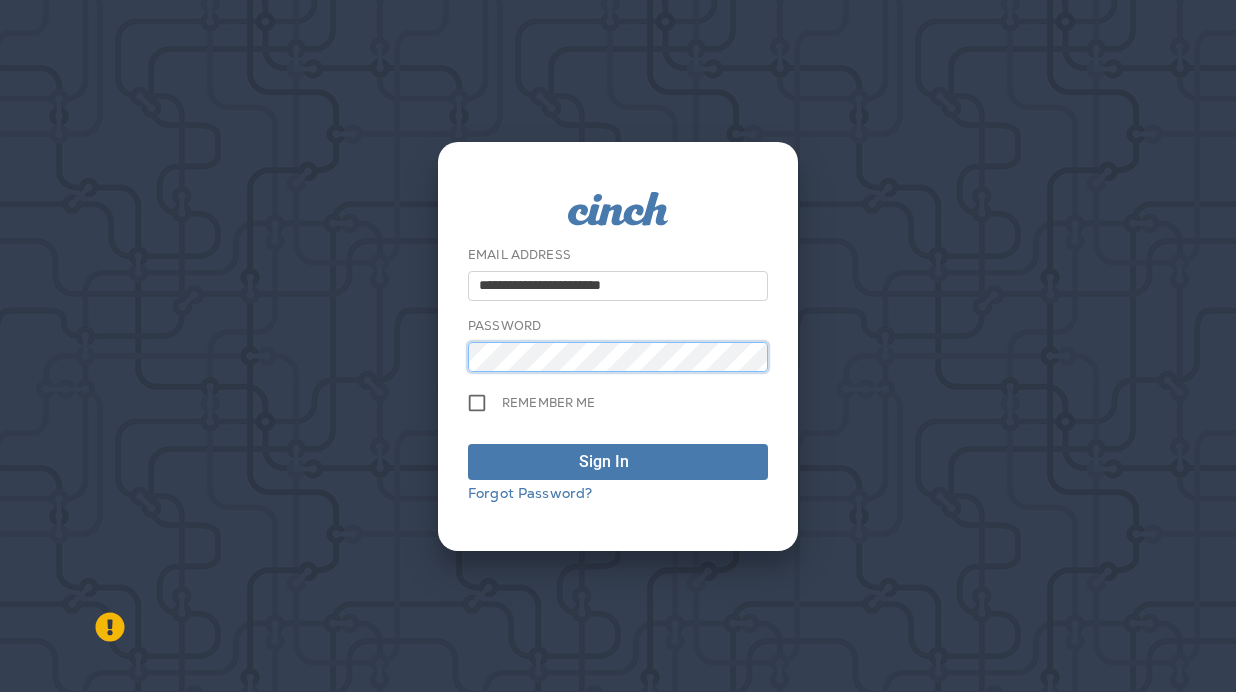 click on "Sign In" at bounding box center [618, 462] 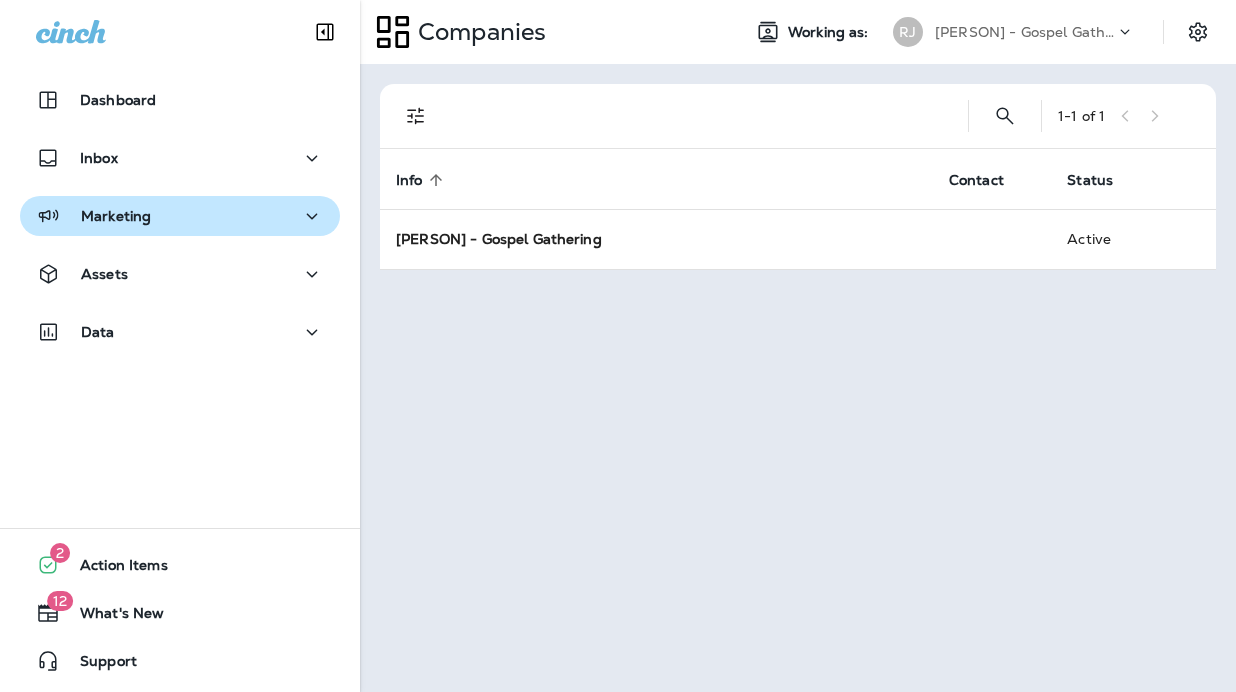 click on "Marketing" at bounding box center [116, 216] 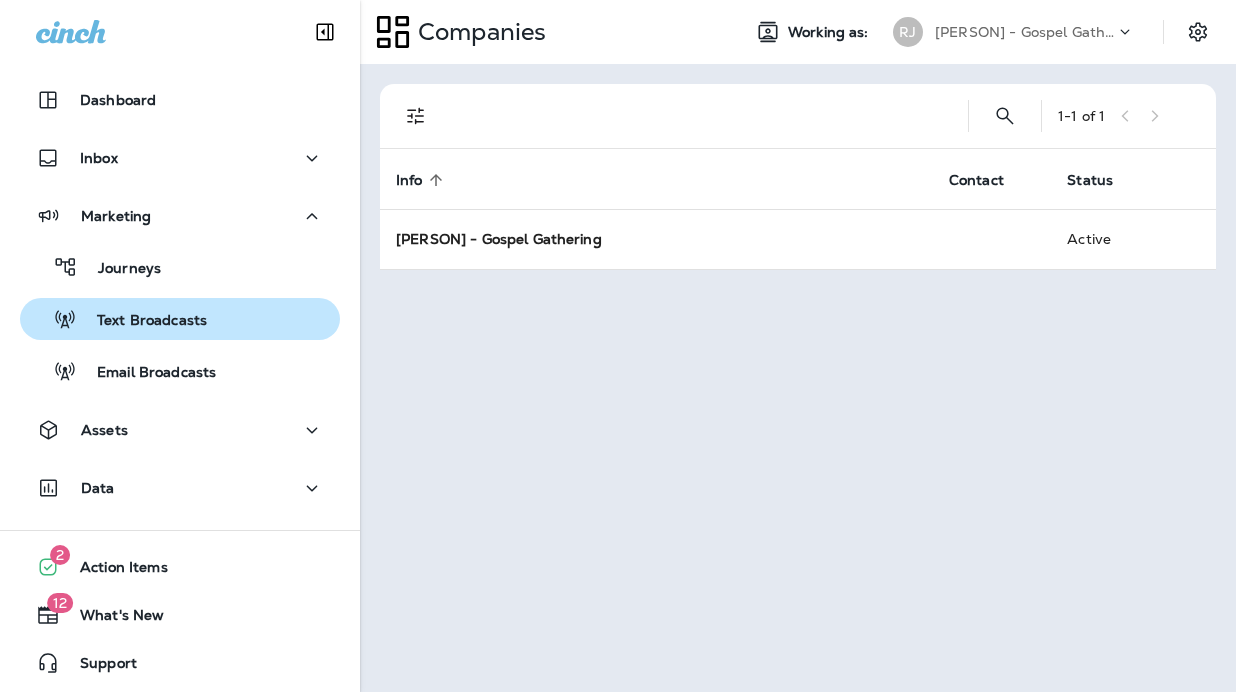 click on "Text Broadcasts" at bounding box center [117, 319] 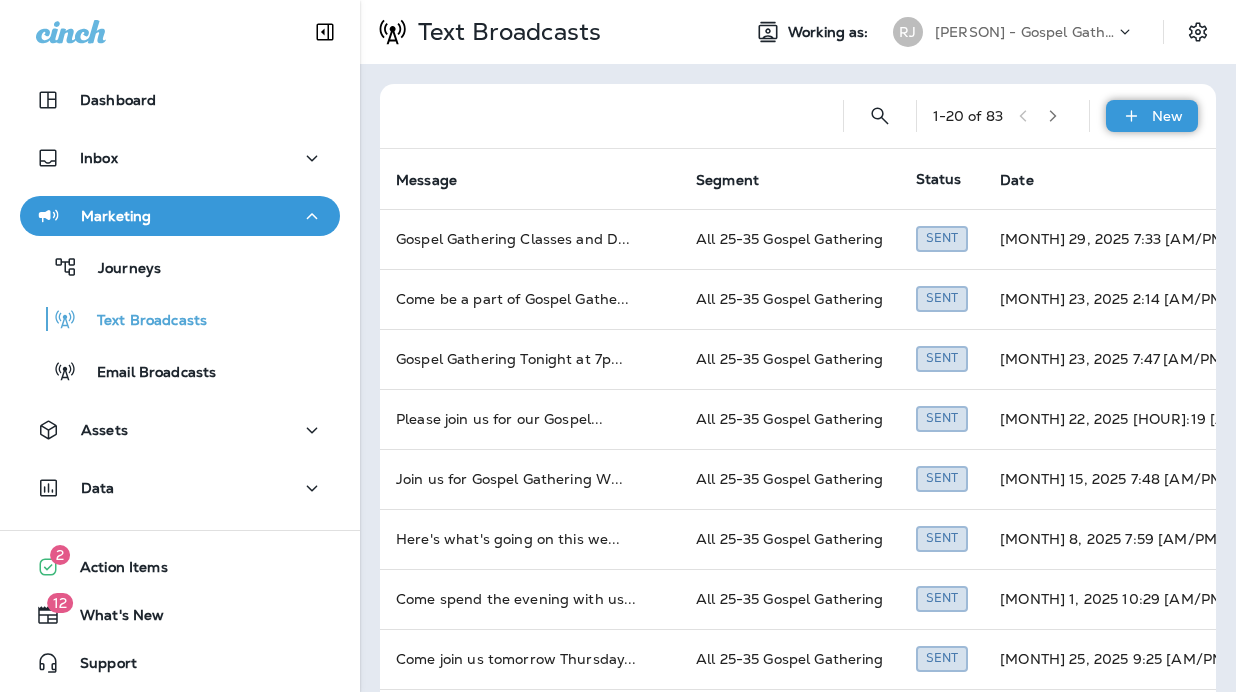 click on "New" at bounding box center [1167, 116] 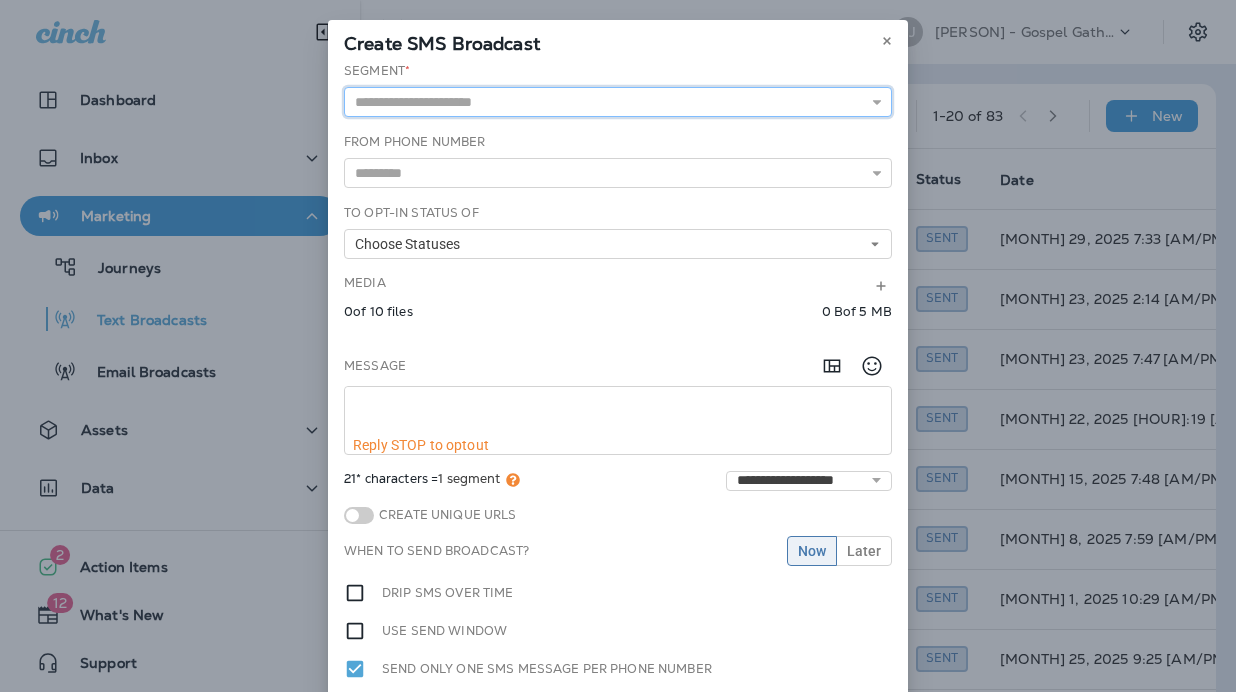 click at bounding box center (618, 102) 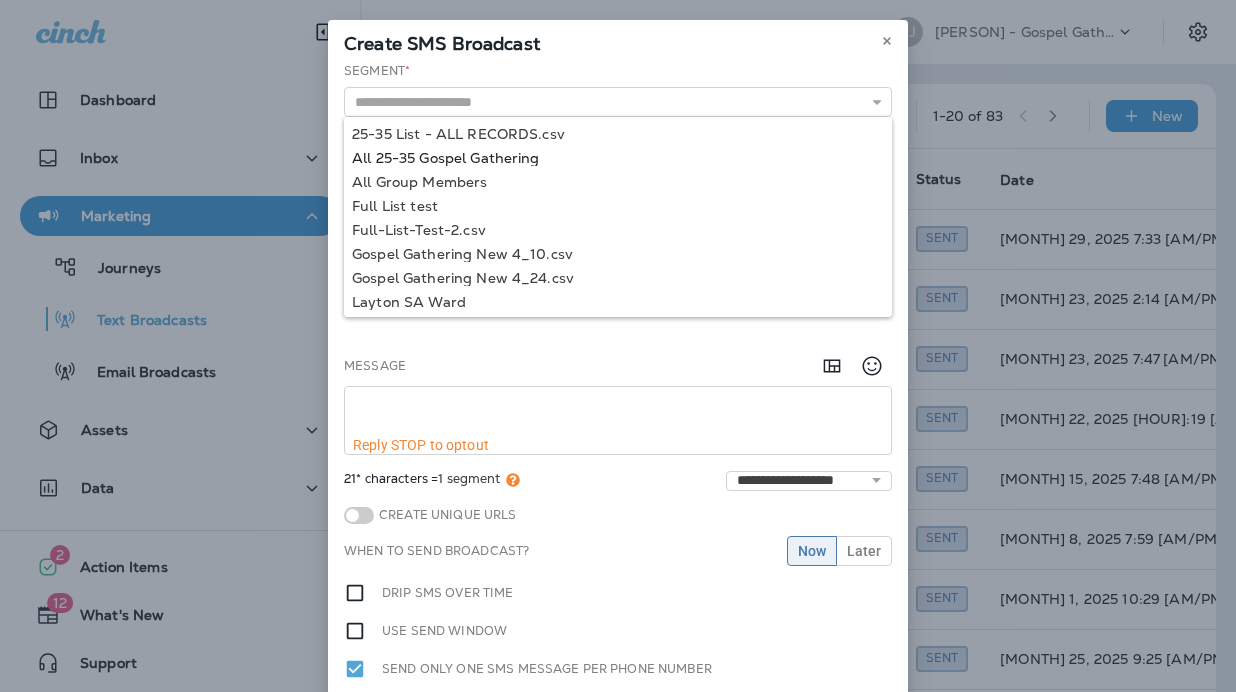 type on "**********" 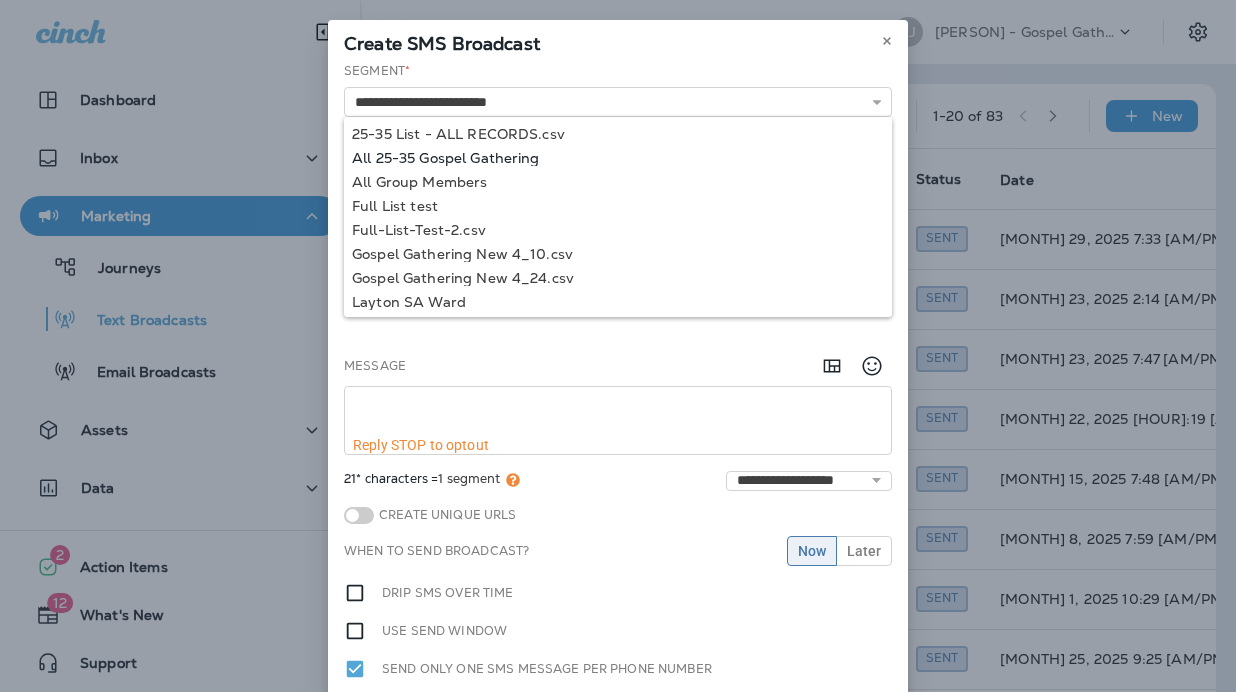 click on "**********" at bounding box center [618, 395] 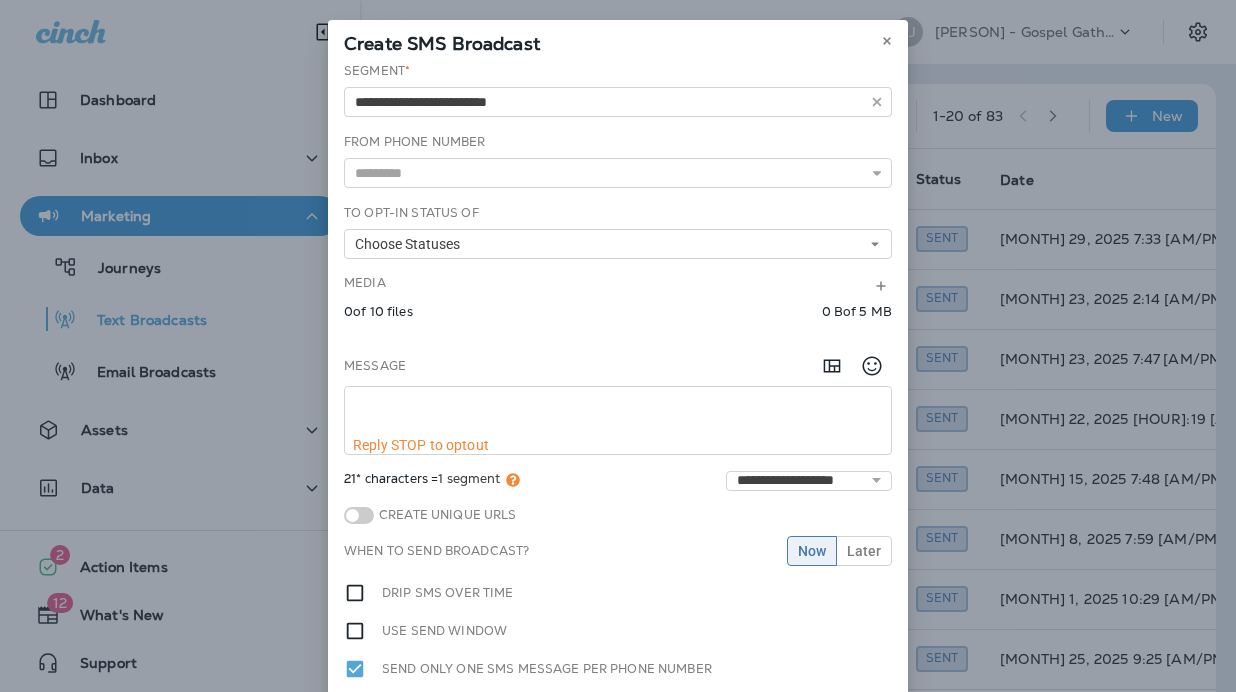 click on "Choose Statuses" at bounding box center [411, 244] 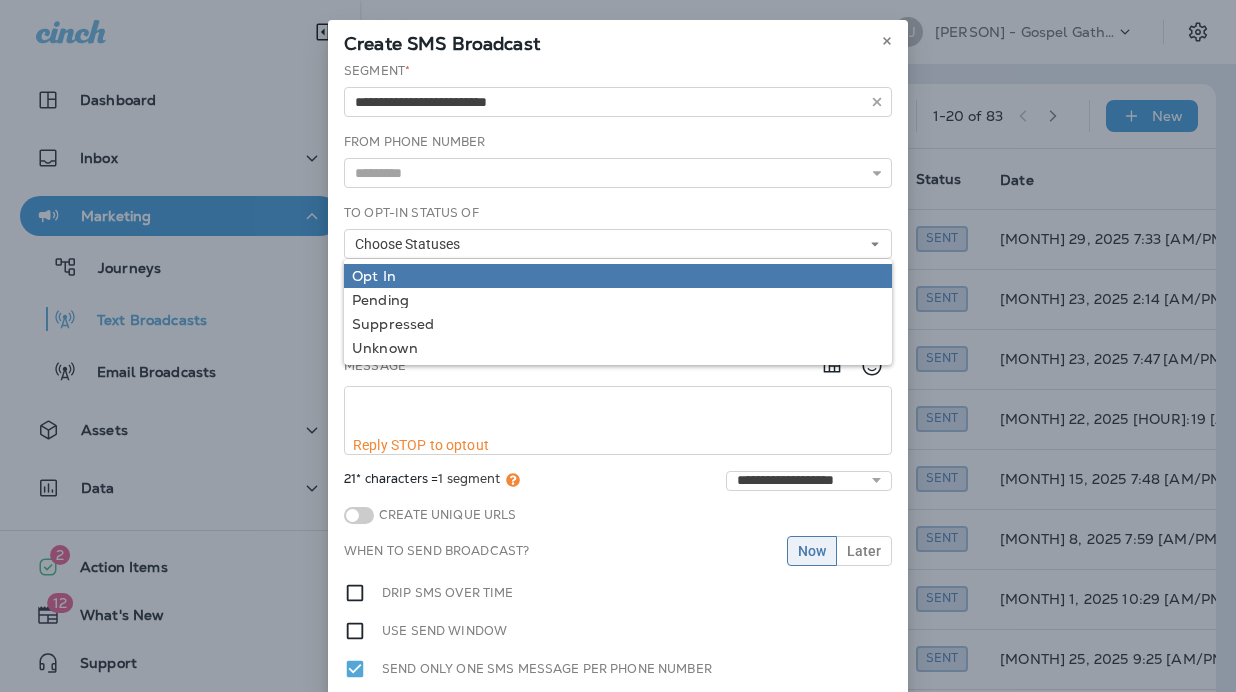 click on "Opt In" at bounding box center (618, 276) 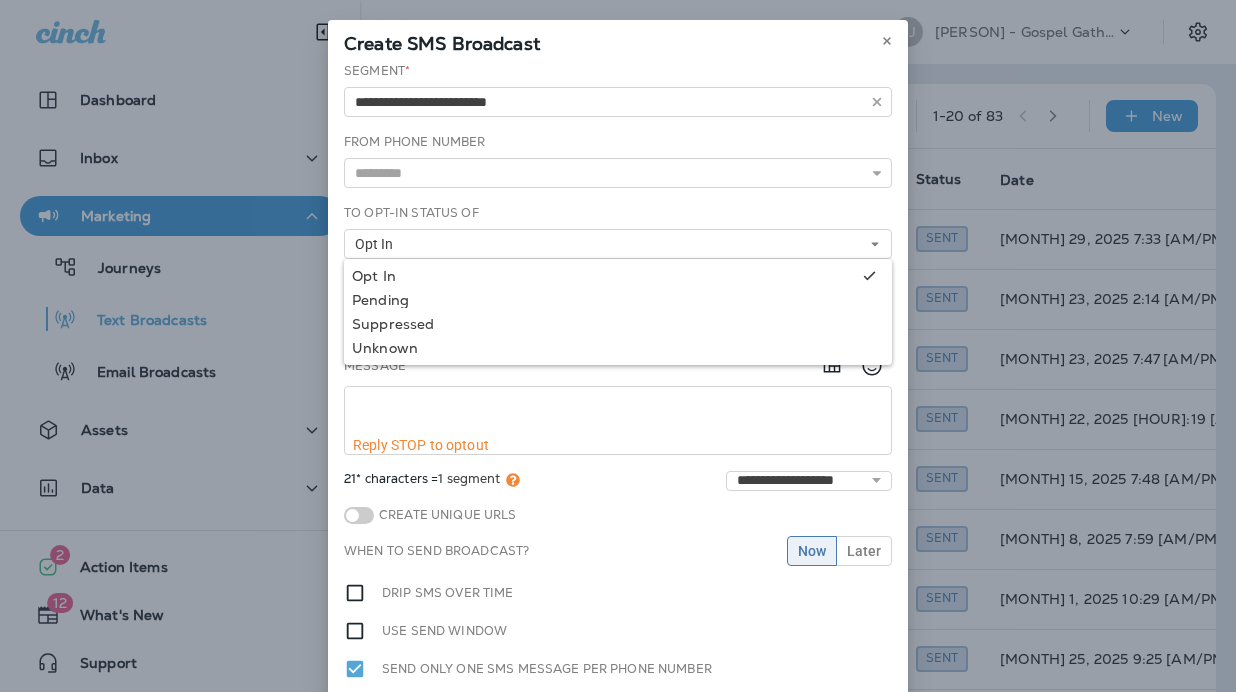 click on "Opt In" at bounding box center [618, 244] 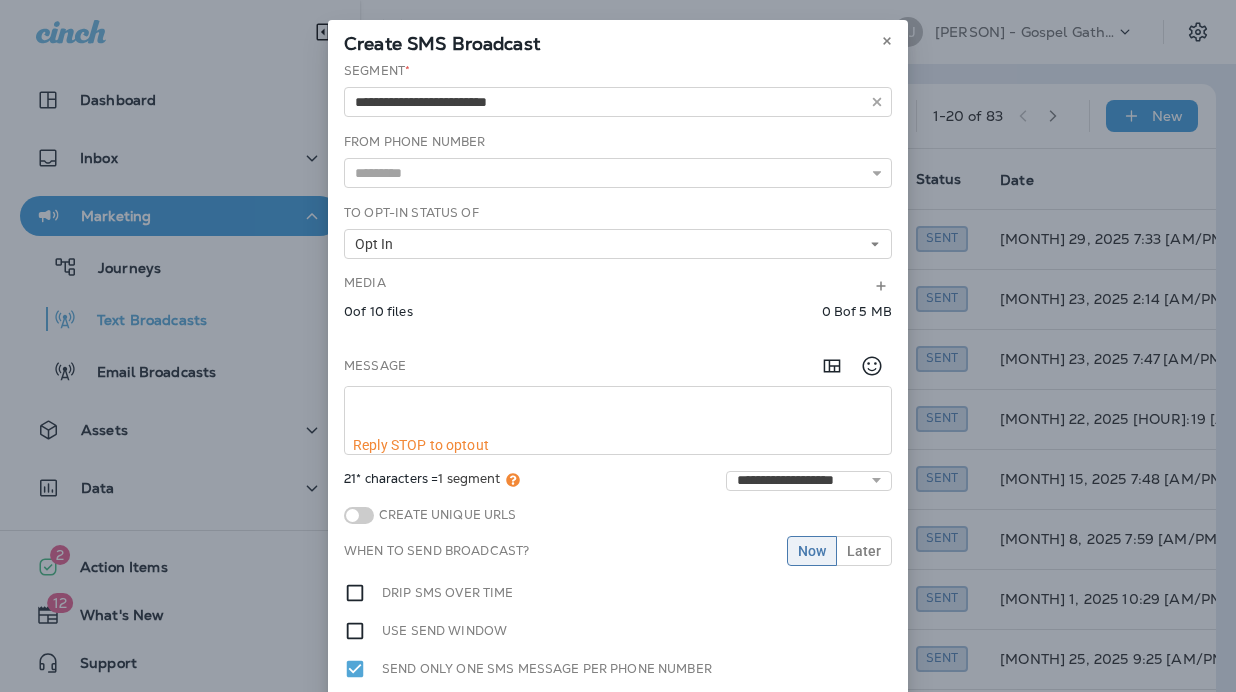 click on "Opt In" at bounding box center (618, 244) 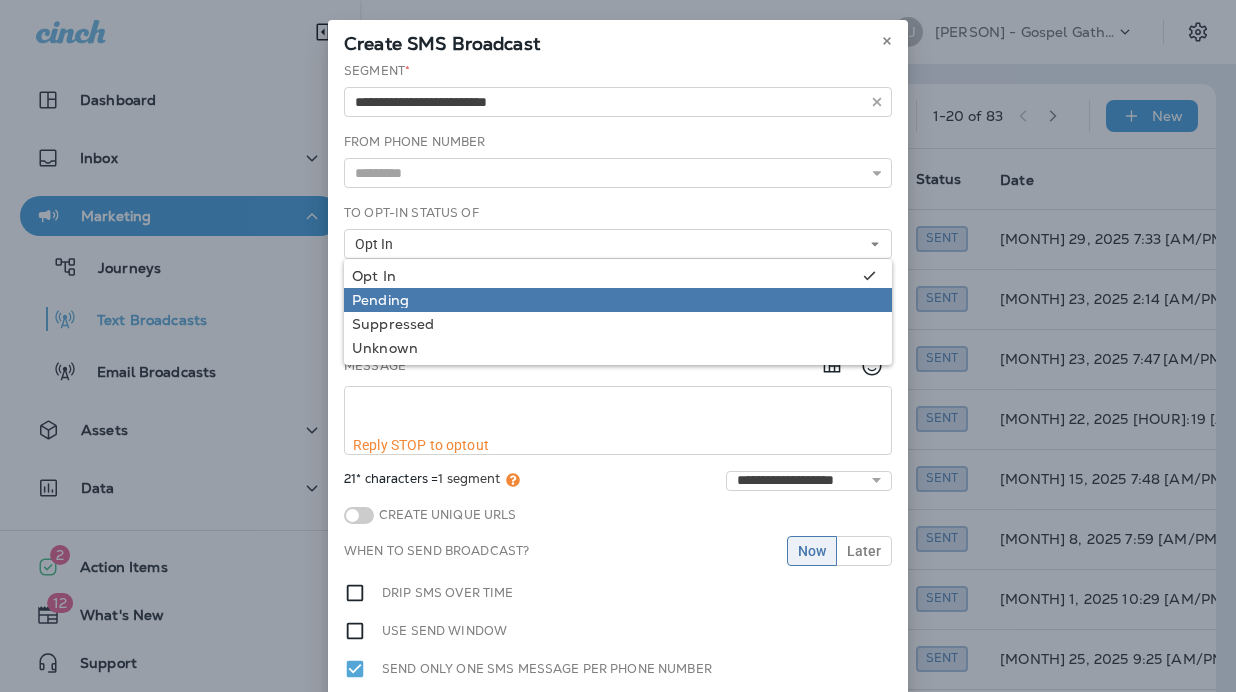 click on "Pending" at bounding box center [618, 300] 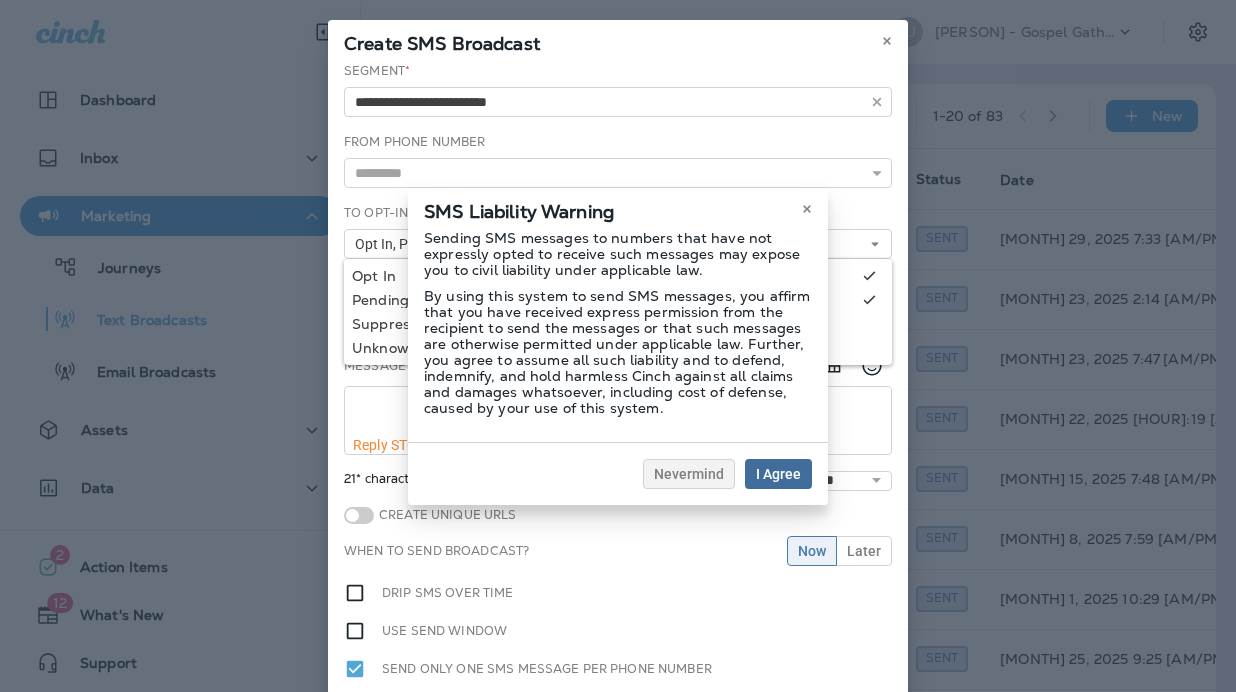 click on "I Agree" at bounding box center (778, 474) 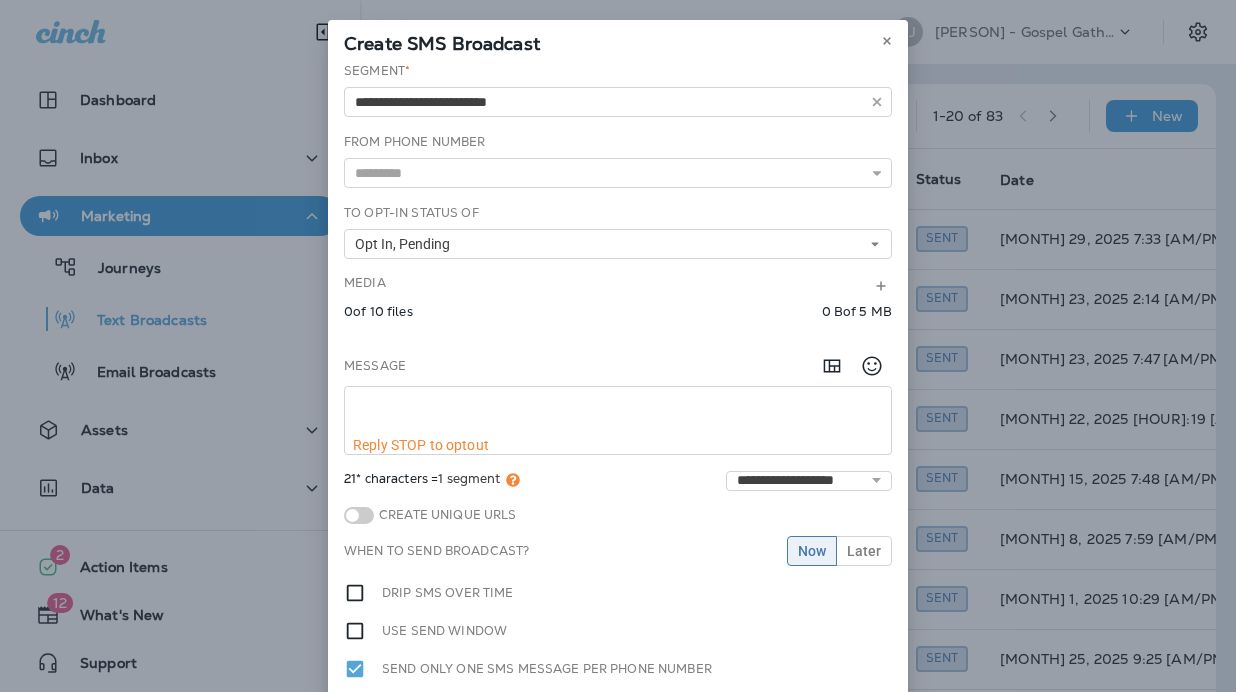 click on "Opt In, Pending" at bounding box center (618, 244) 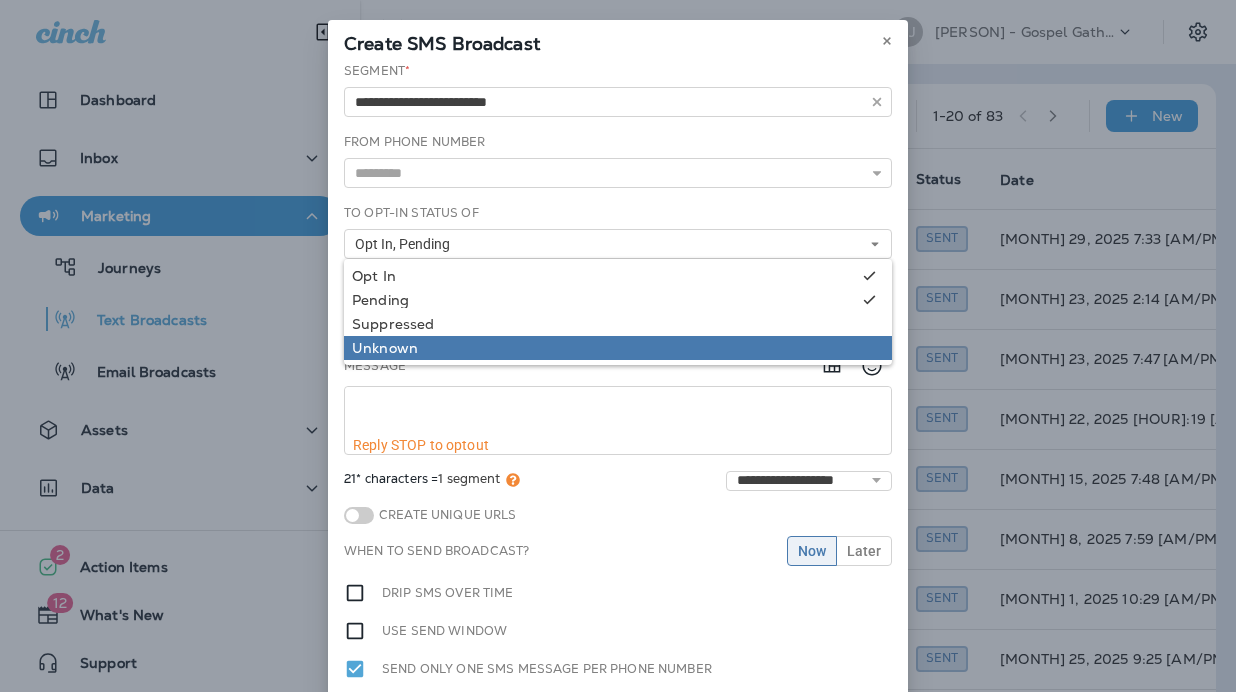 click on "Unknown" at bounding box center (618, 348) 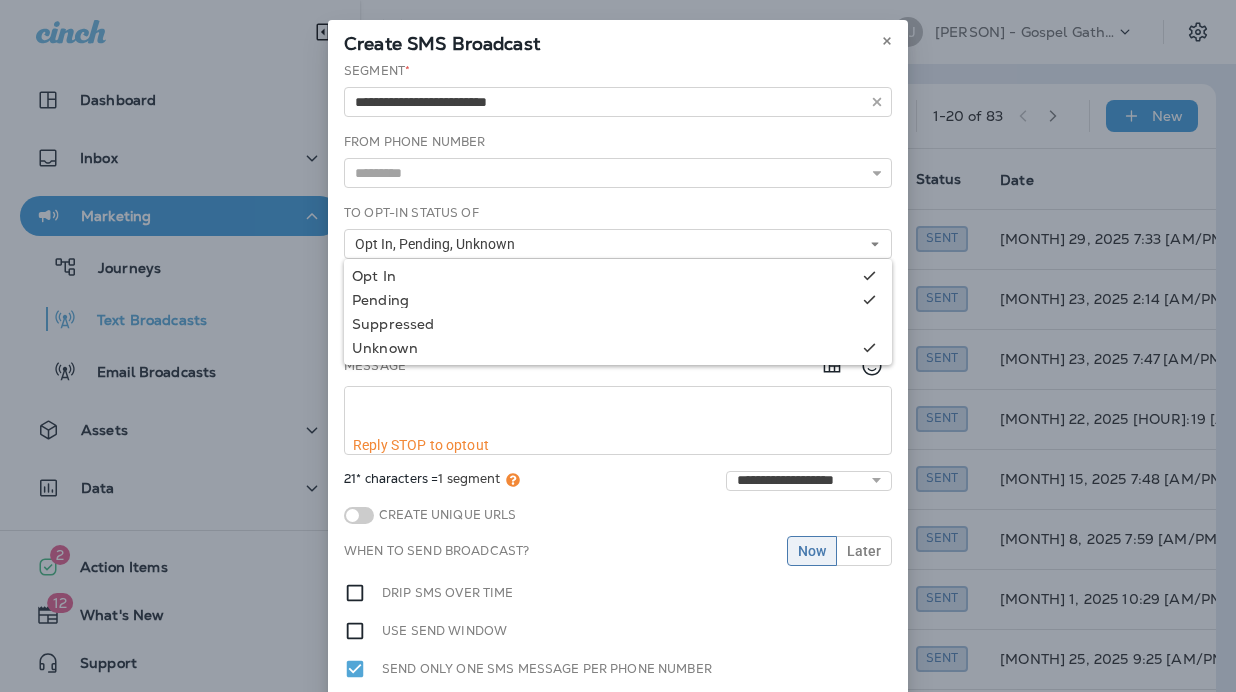 click on "When to send broadcast?   Now   Later" at bounding box center (618, 551) 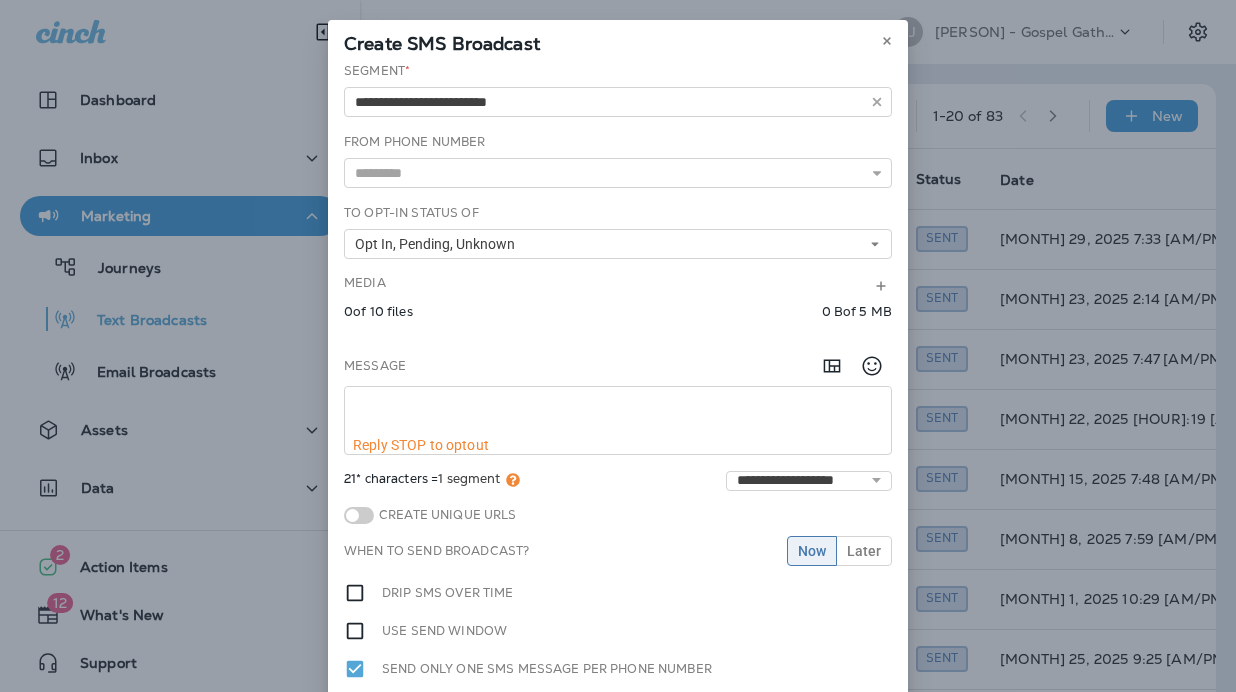 paste on "**********" 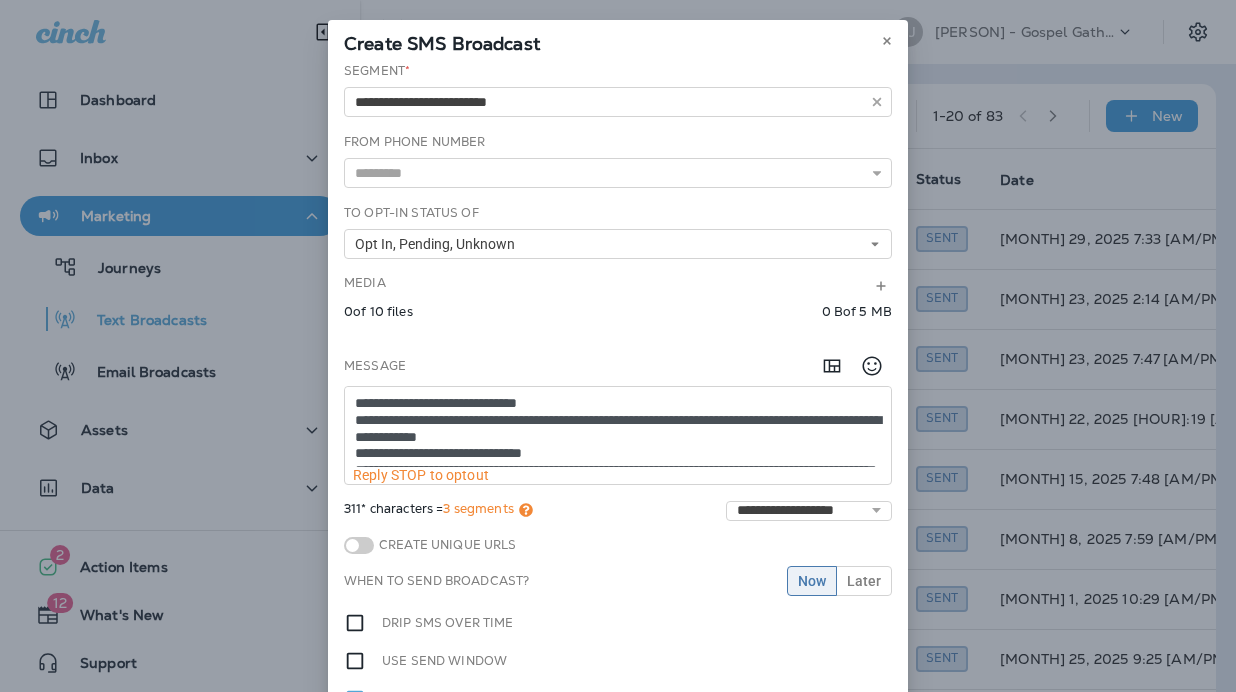 type on "**********" 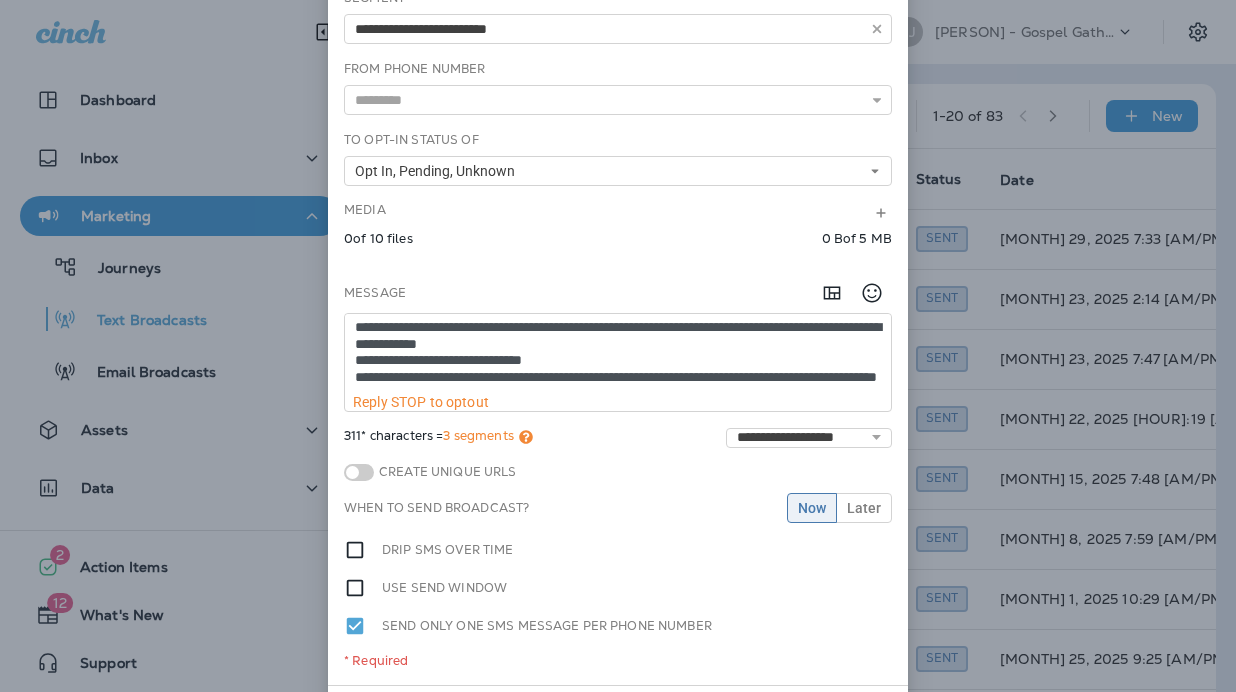 scroll, scrollTop: 69, scrollLeft: 0, axis: vertical 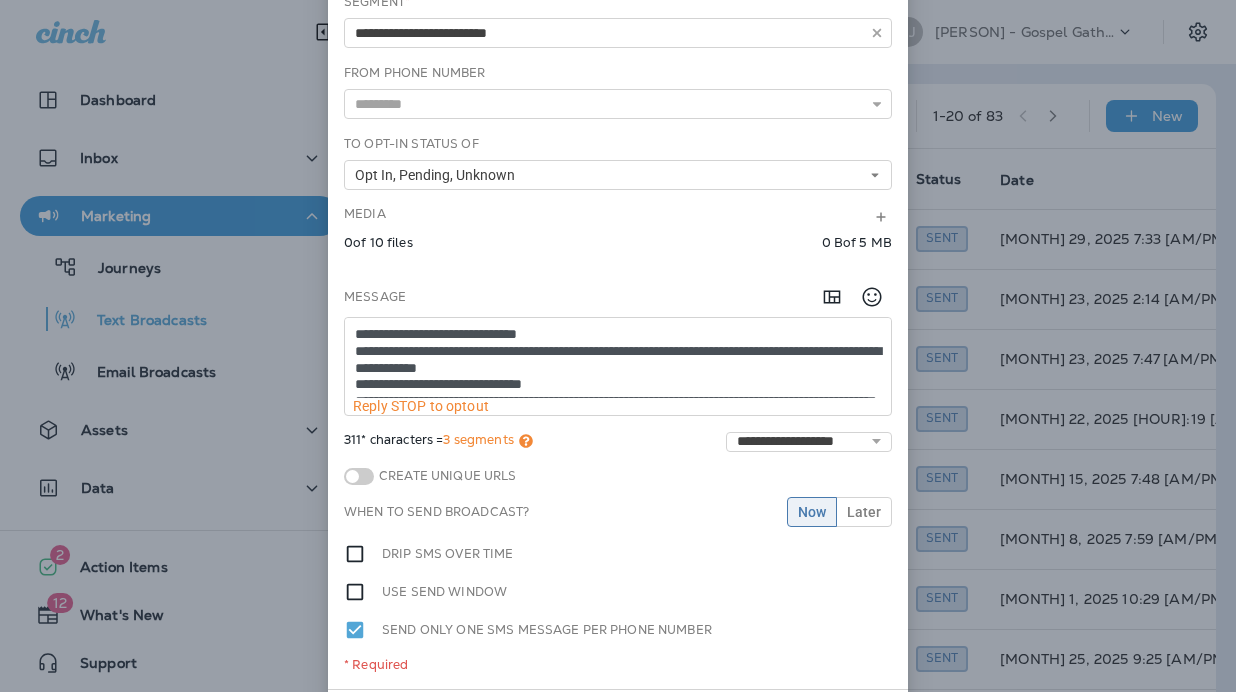drag, startPoint x: 578, startPoint y: 385, endPoint x: 311, endPoint y: 271, distance: 290.3188 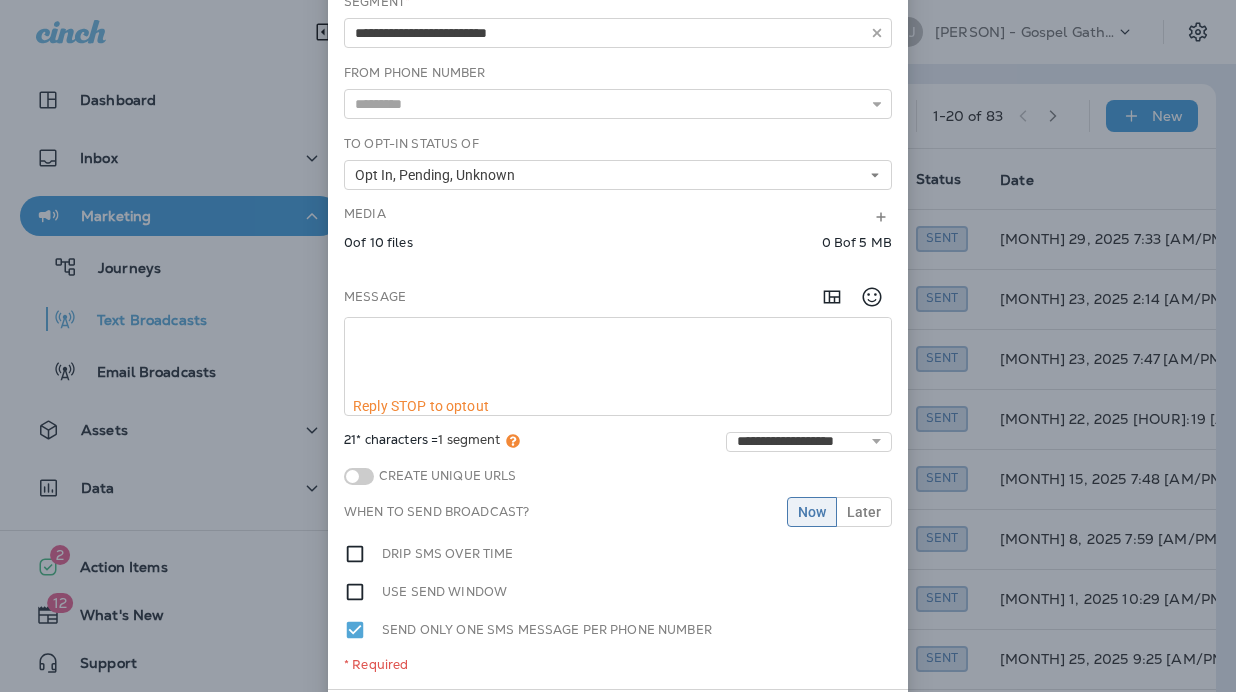 paste on "**********" 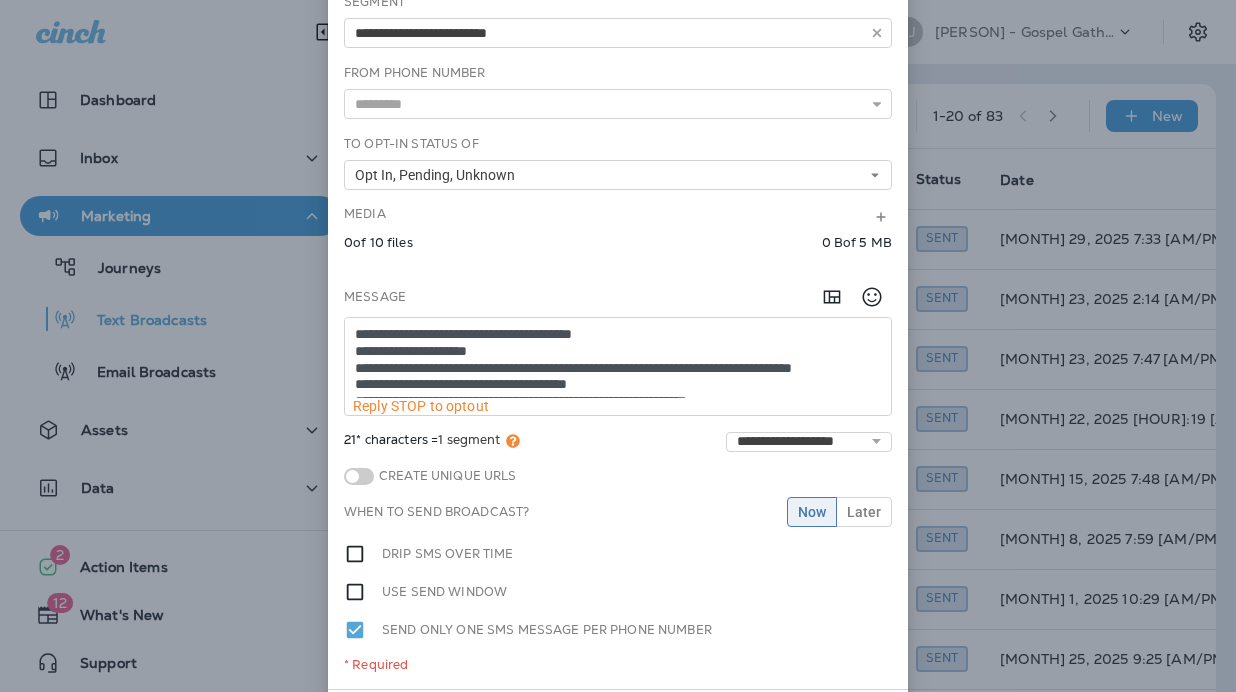 scroll, scrollTop: 32, scrollLeft: 0, axis: vertical 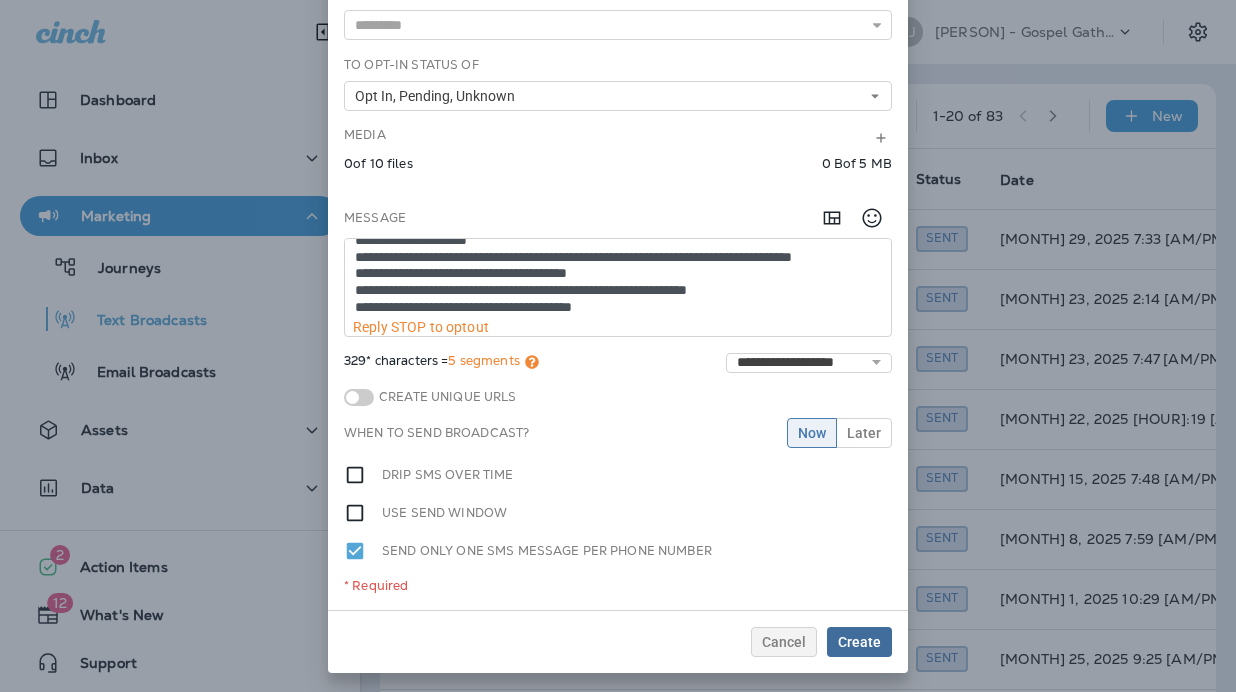 type on "**********" 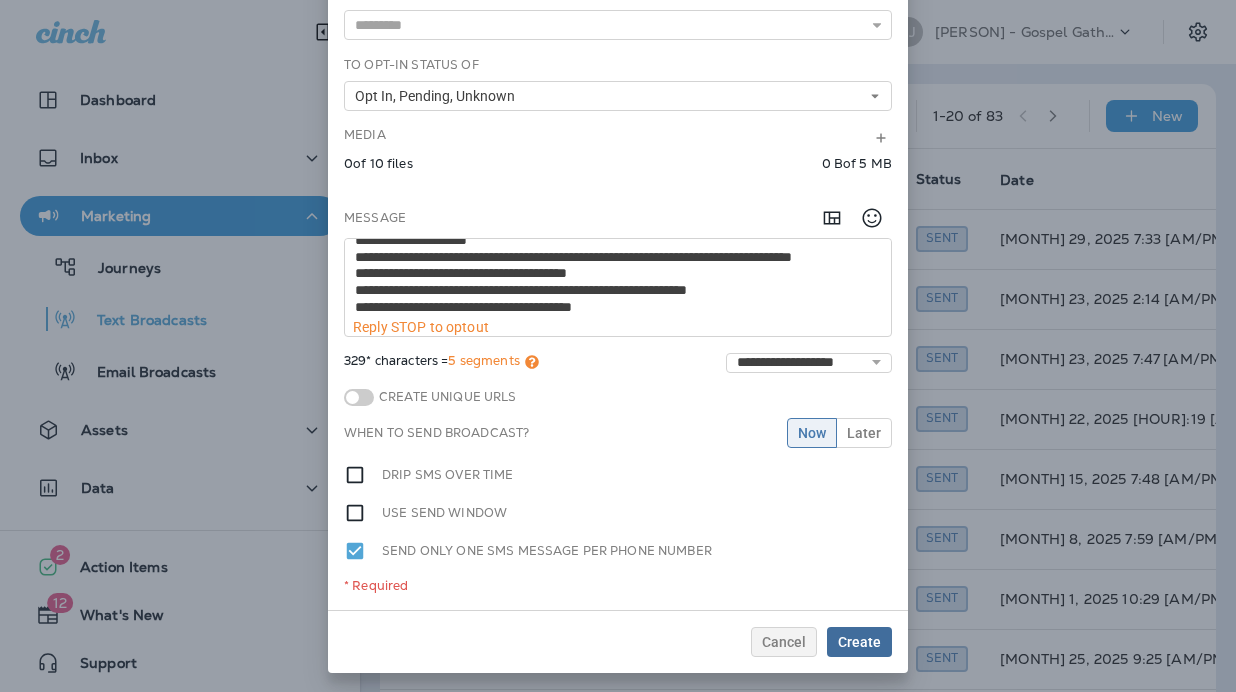 click on "Create" at bounding box center [859, 642] 